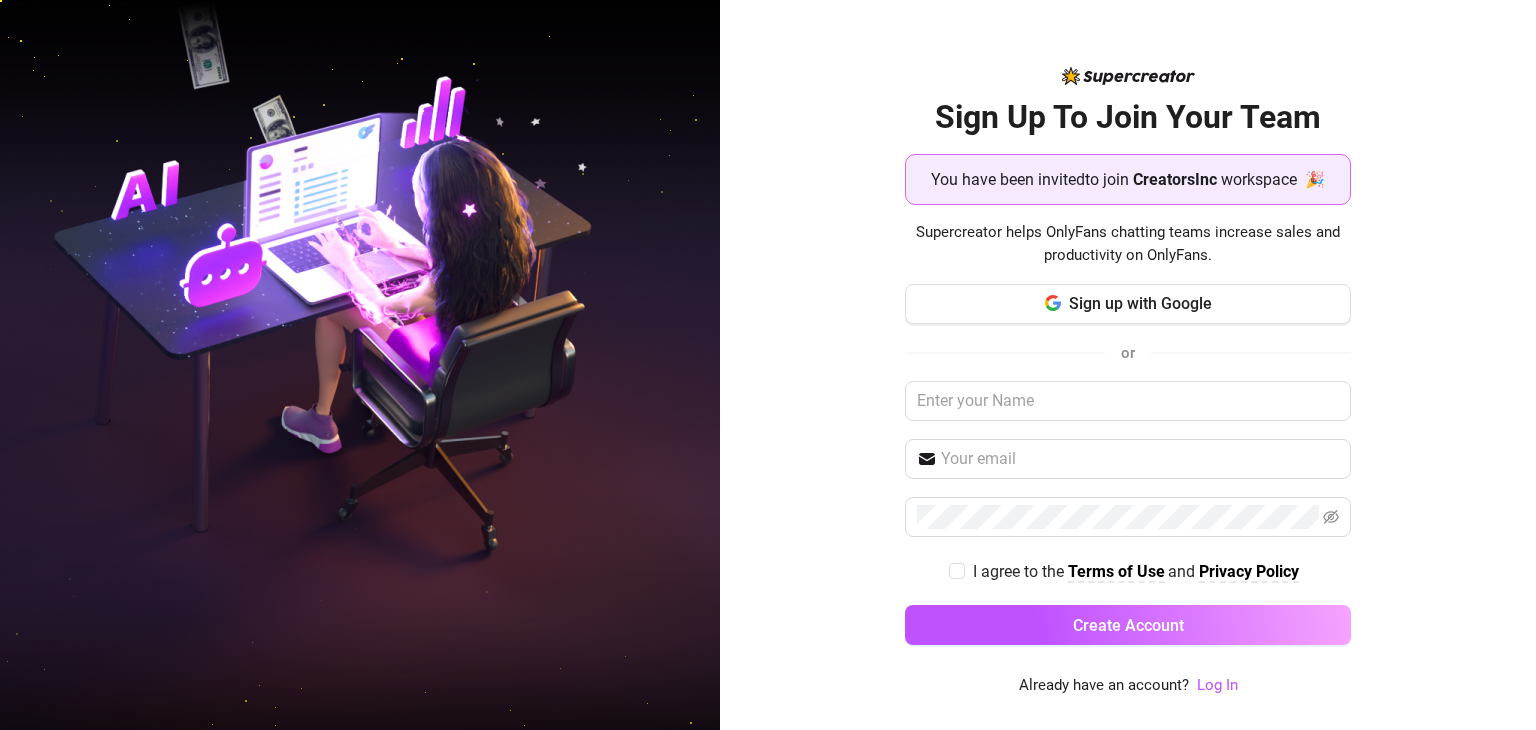 scroll, scrollTop: 0, scrollLeft: 0, axis: both 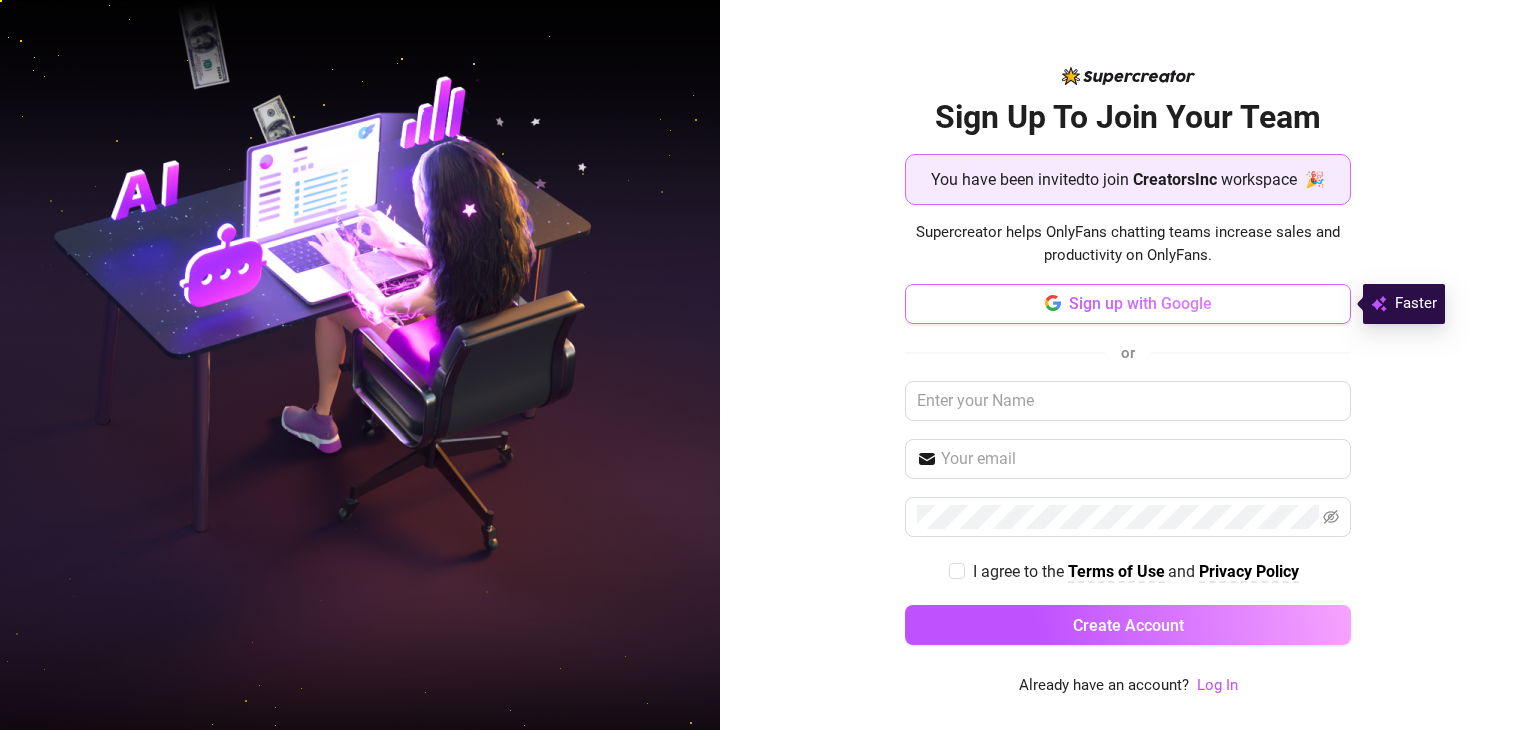 click on "Sign up with Google" at bounding box center [1128, 304] 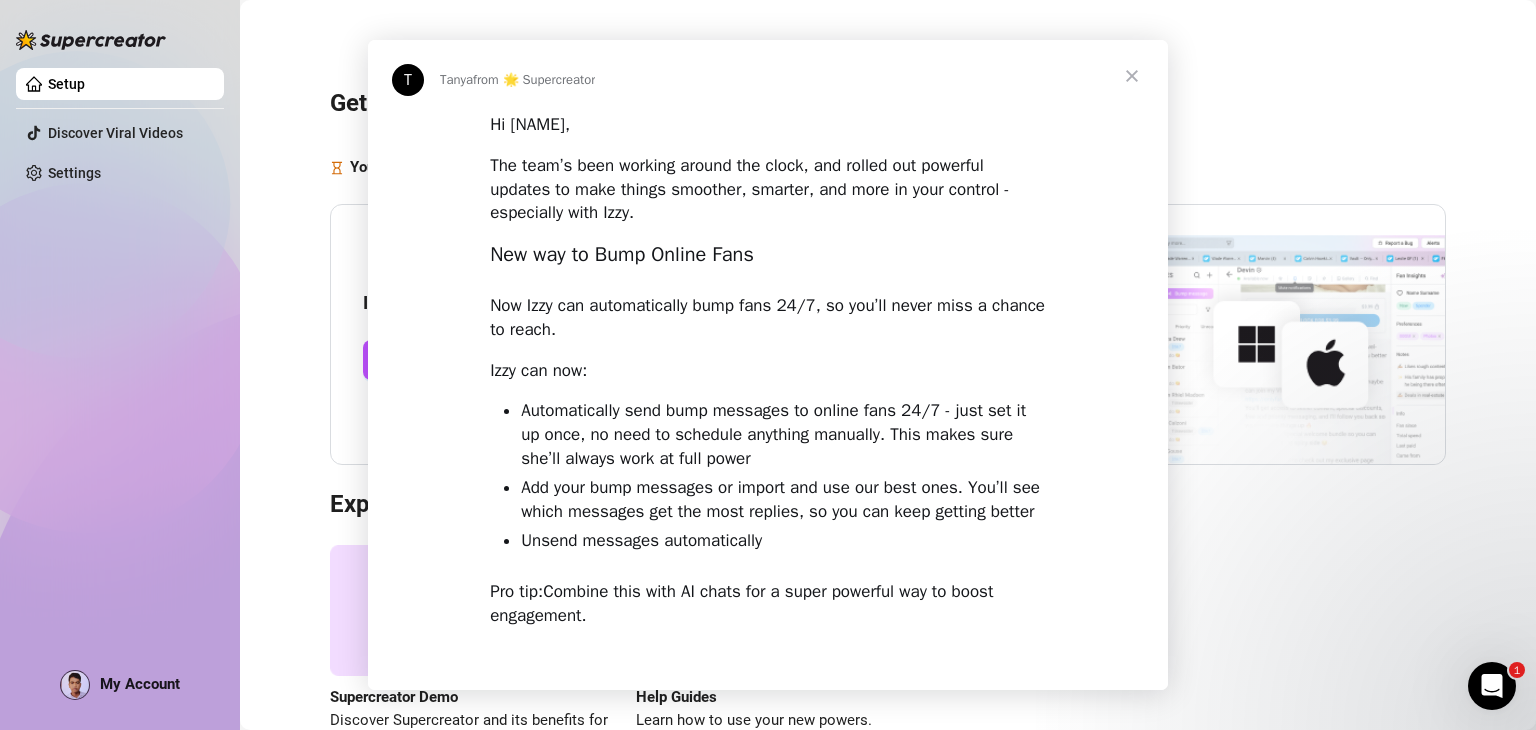scroll, scrollTop: 0, scrollLeft: 0, axis: both 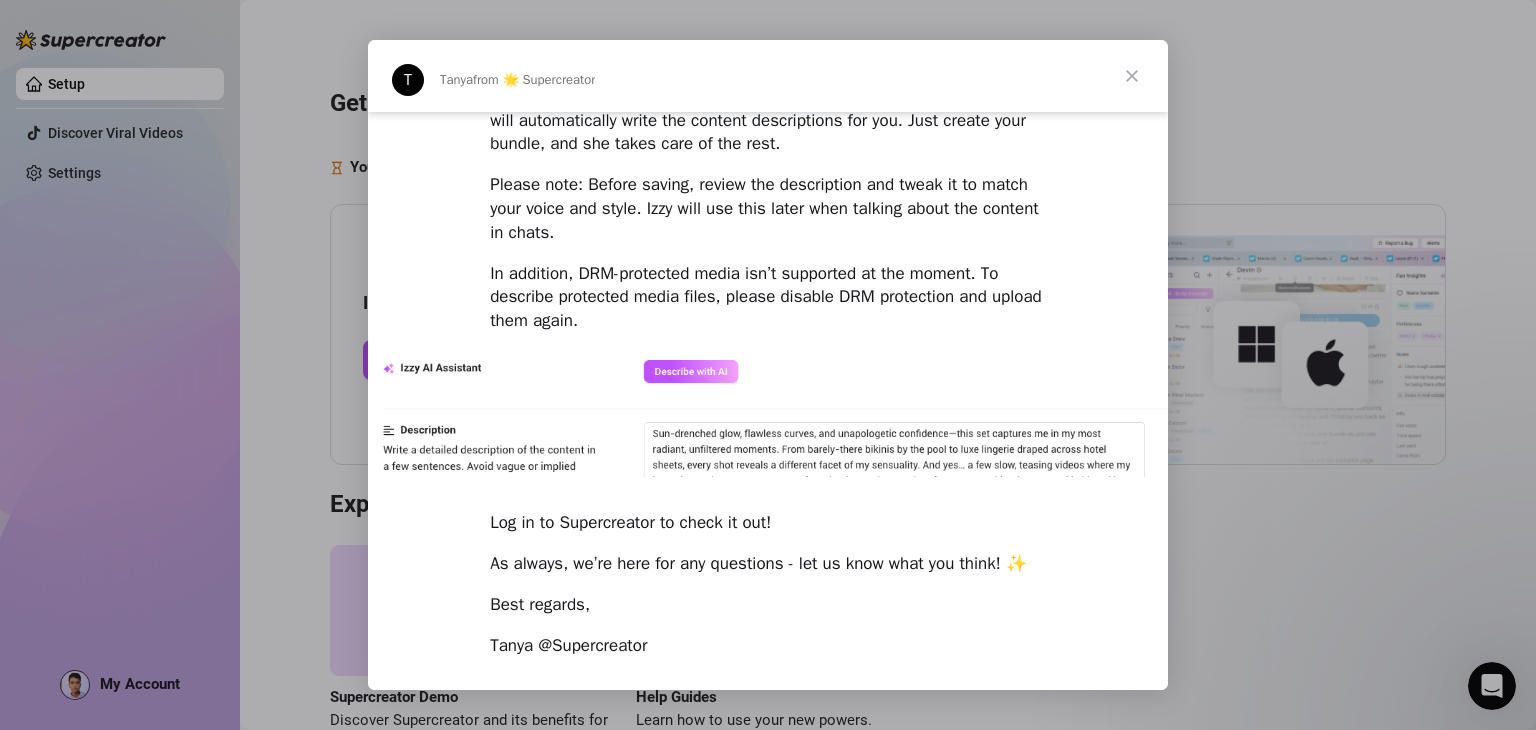click at bounding box center (1132, 76) 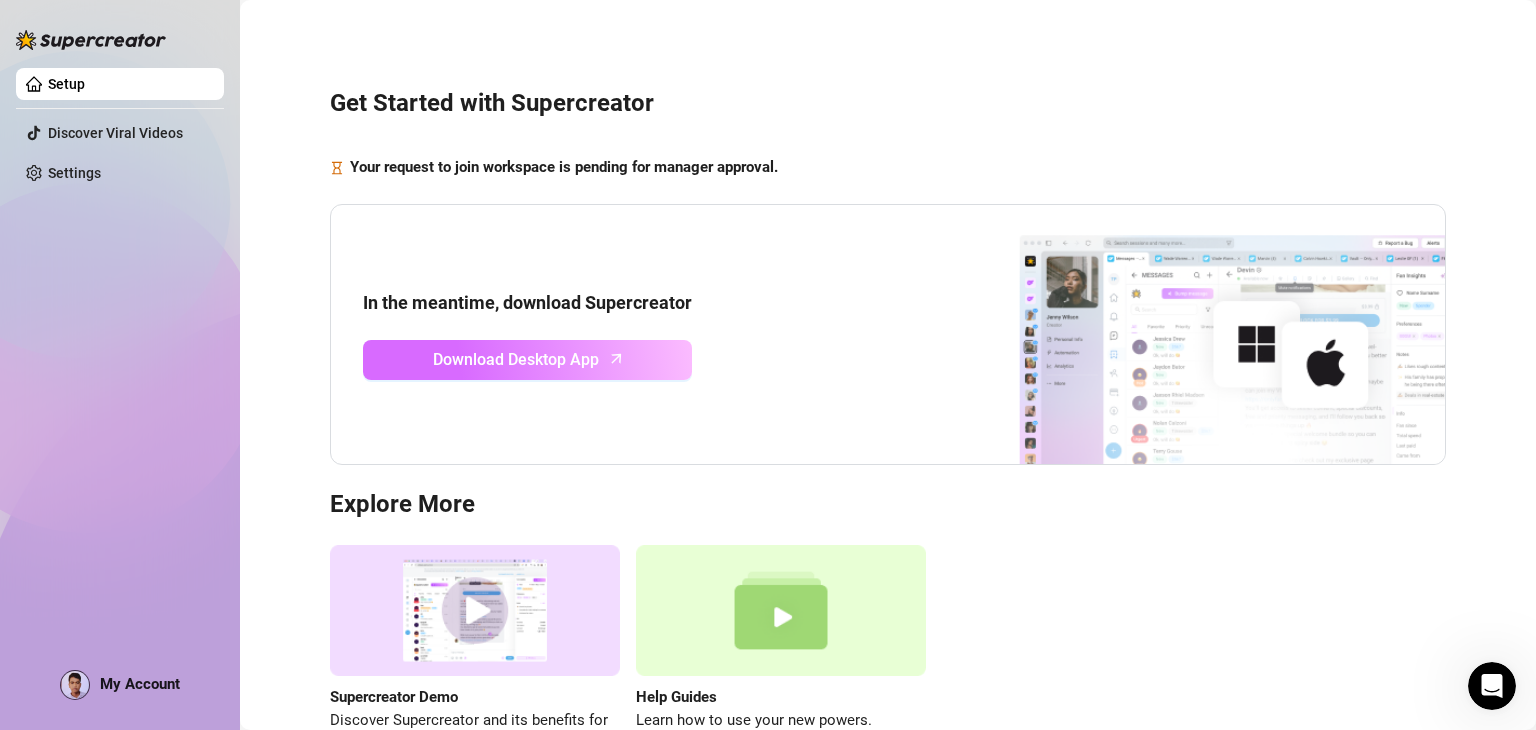 click on "Download Desktop App" at bounding box center (516, 359) 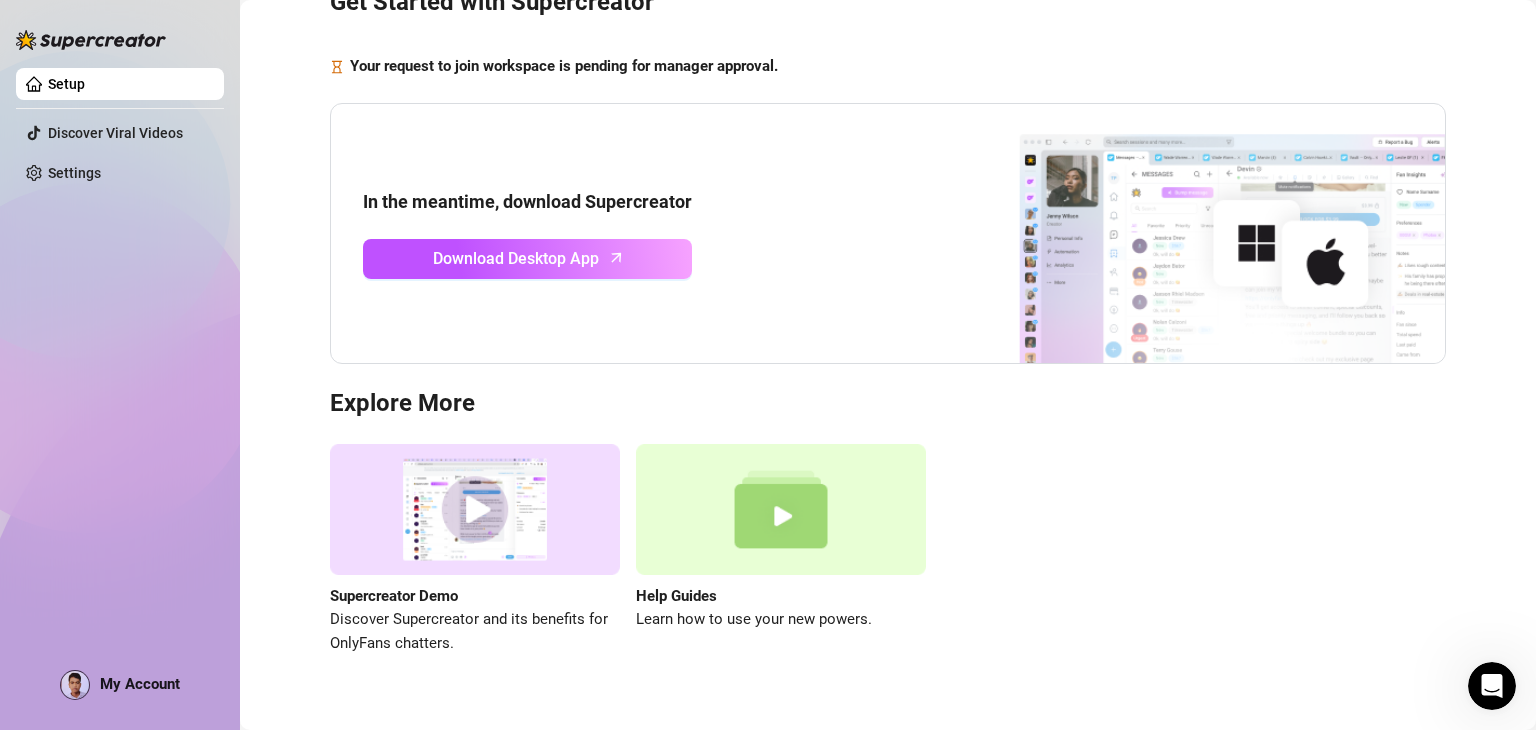 scroll, scrollTop: 136, scrollLeft: 0, axis: vertical 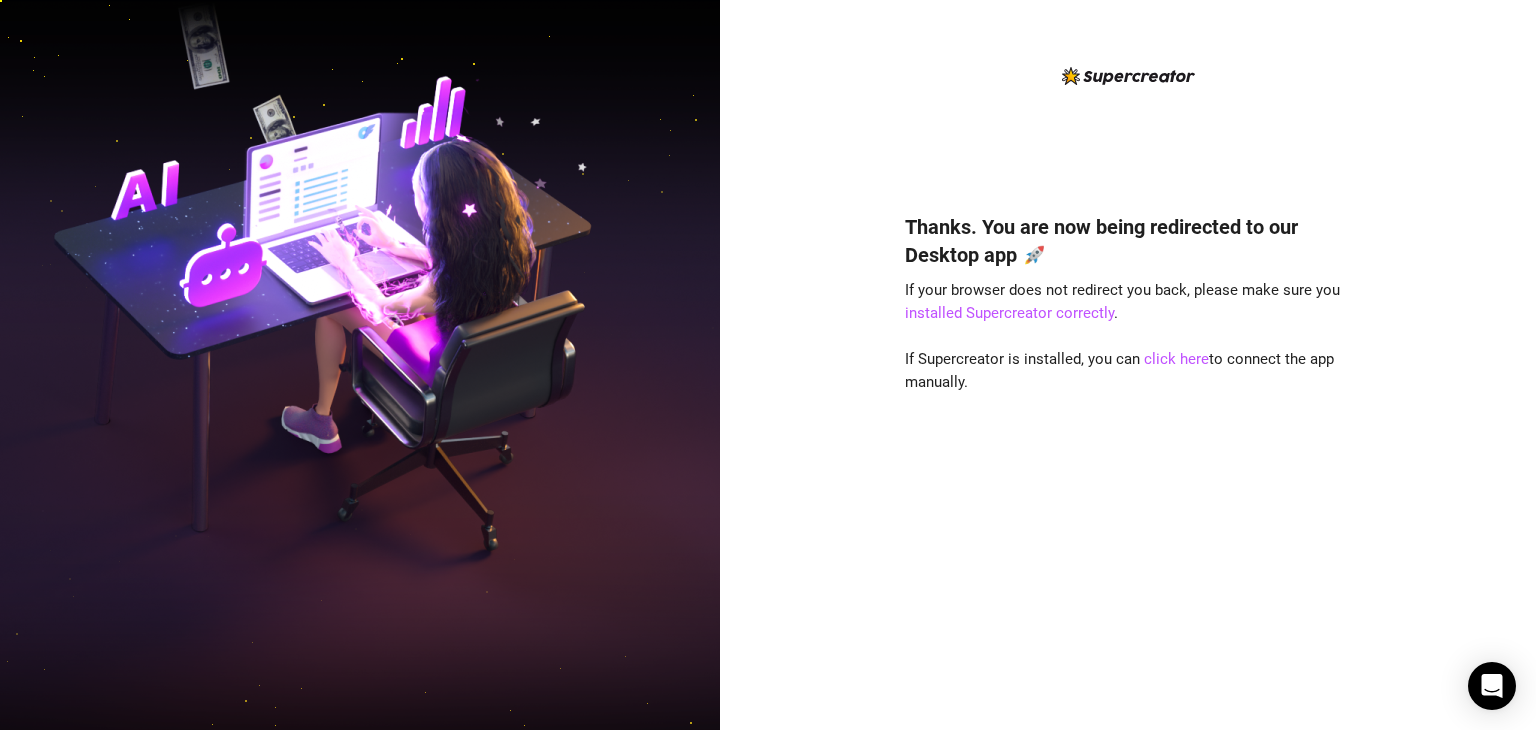 click on "Thanks. You are now being redirected to our Desktop app 🚀 If your browser does not redirect you back, please make sure you   installed Supercreator correctly . If Supercreator is installed, you can   click here  to connect the app manually." at bounding box center (1128, 442) 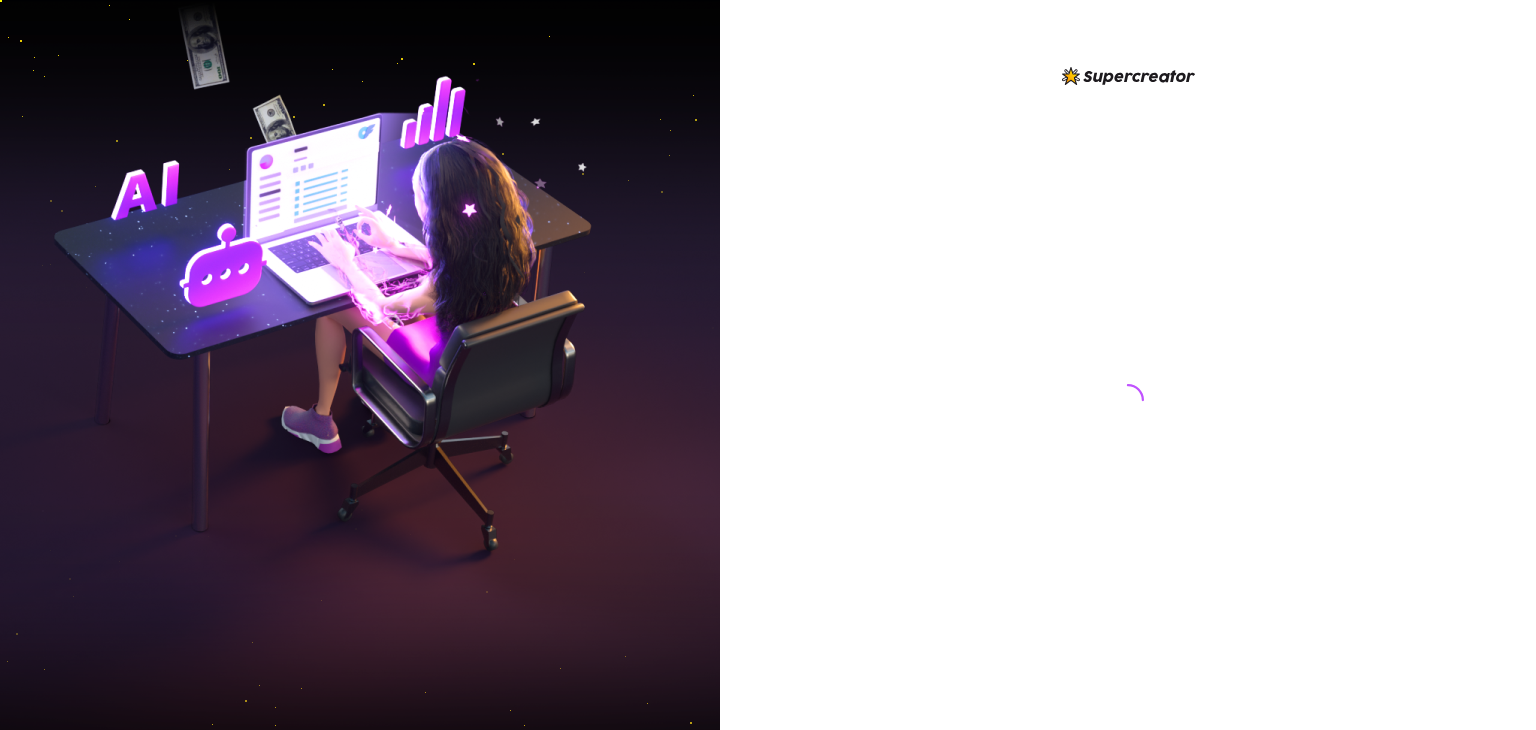 scroll, scrollTop: 0, scrollLeft: 0, axis: both 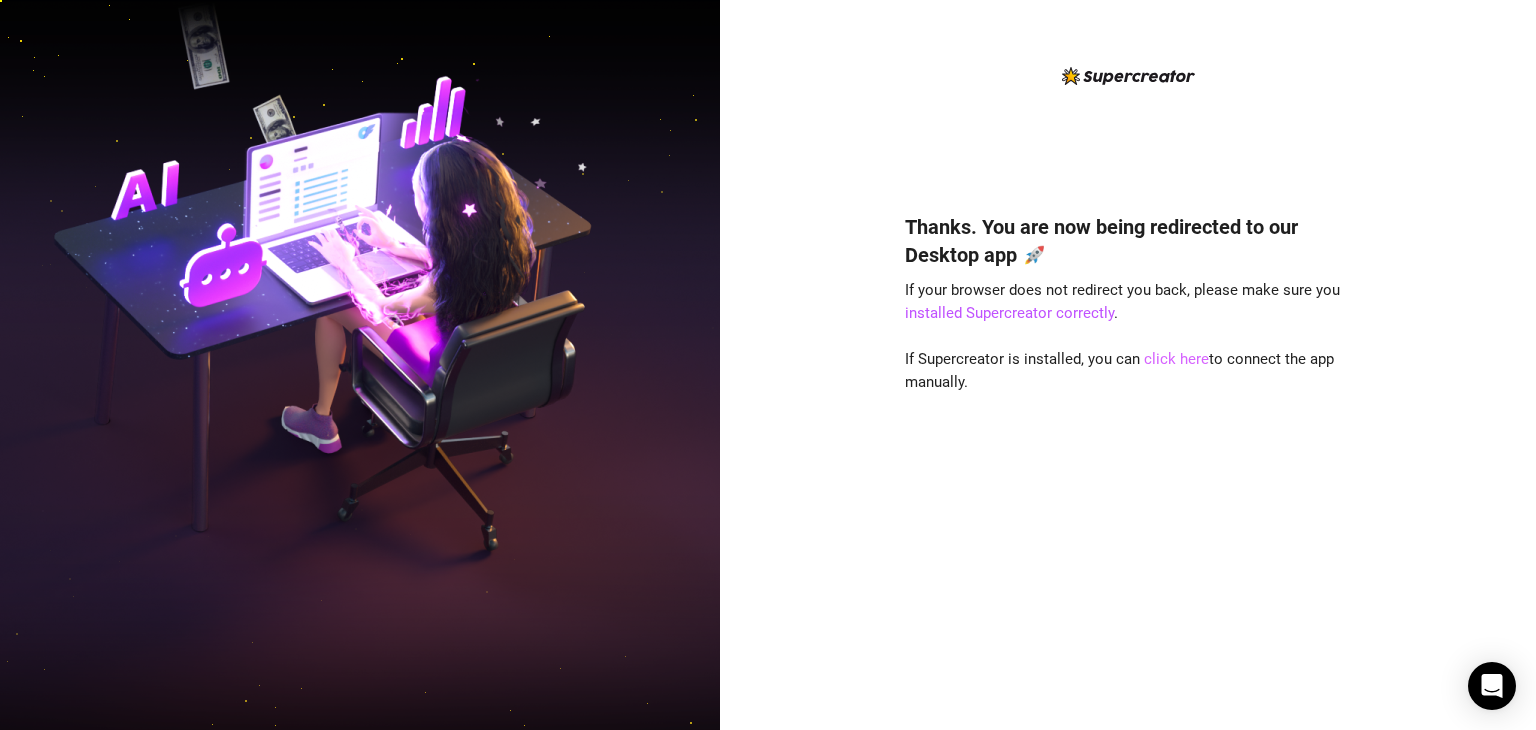 click on "click here" at bounding box center (1176, 359) 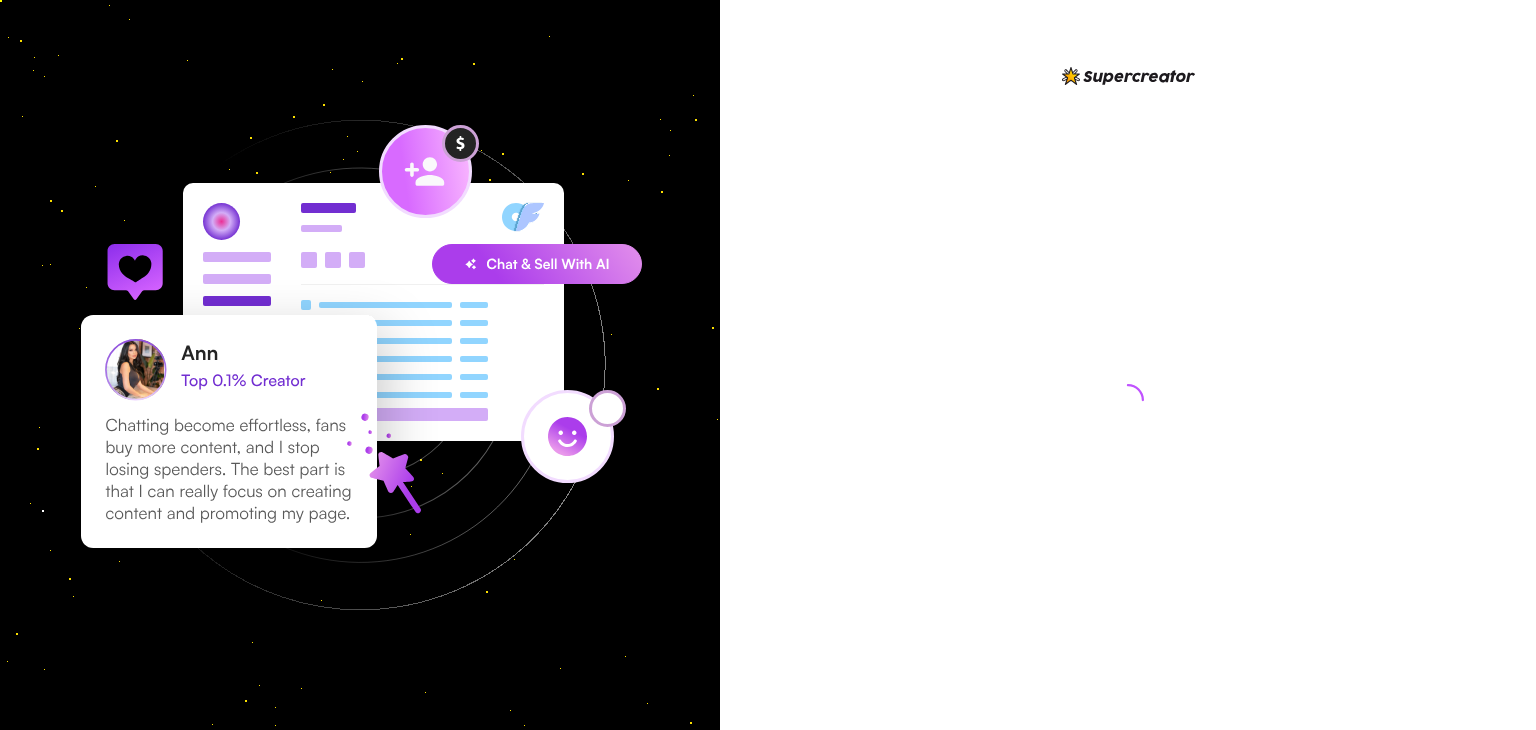 scroll, scrollTop: 0, scrollLeft: 0, axis: both 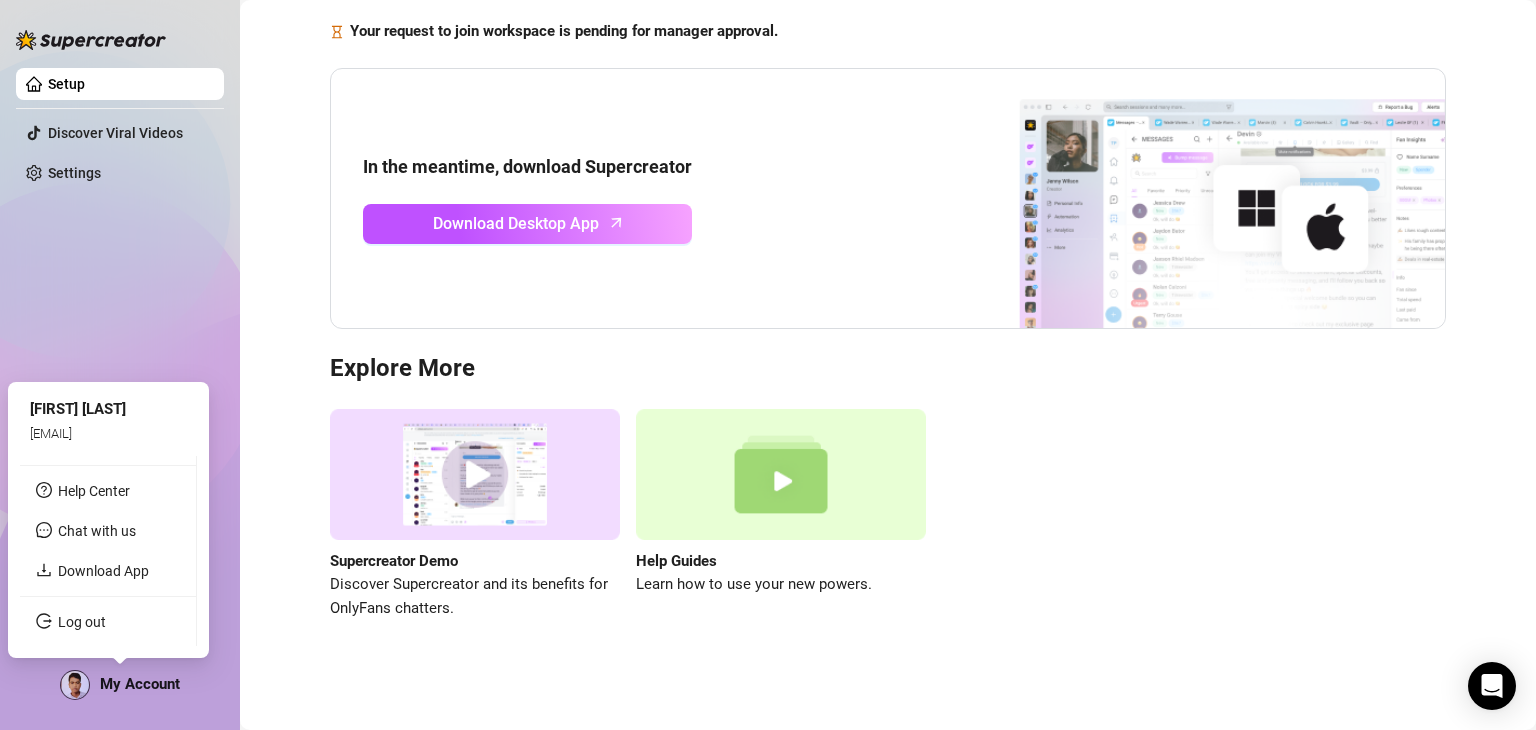 click on "My Account" at bounding box center [140, 684] 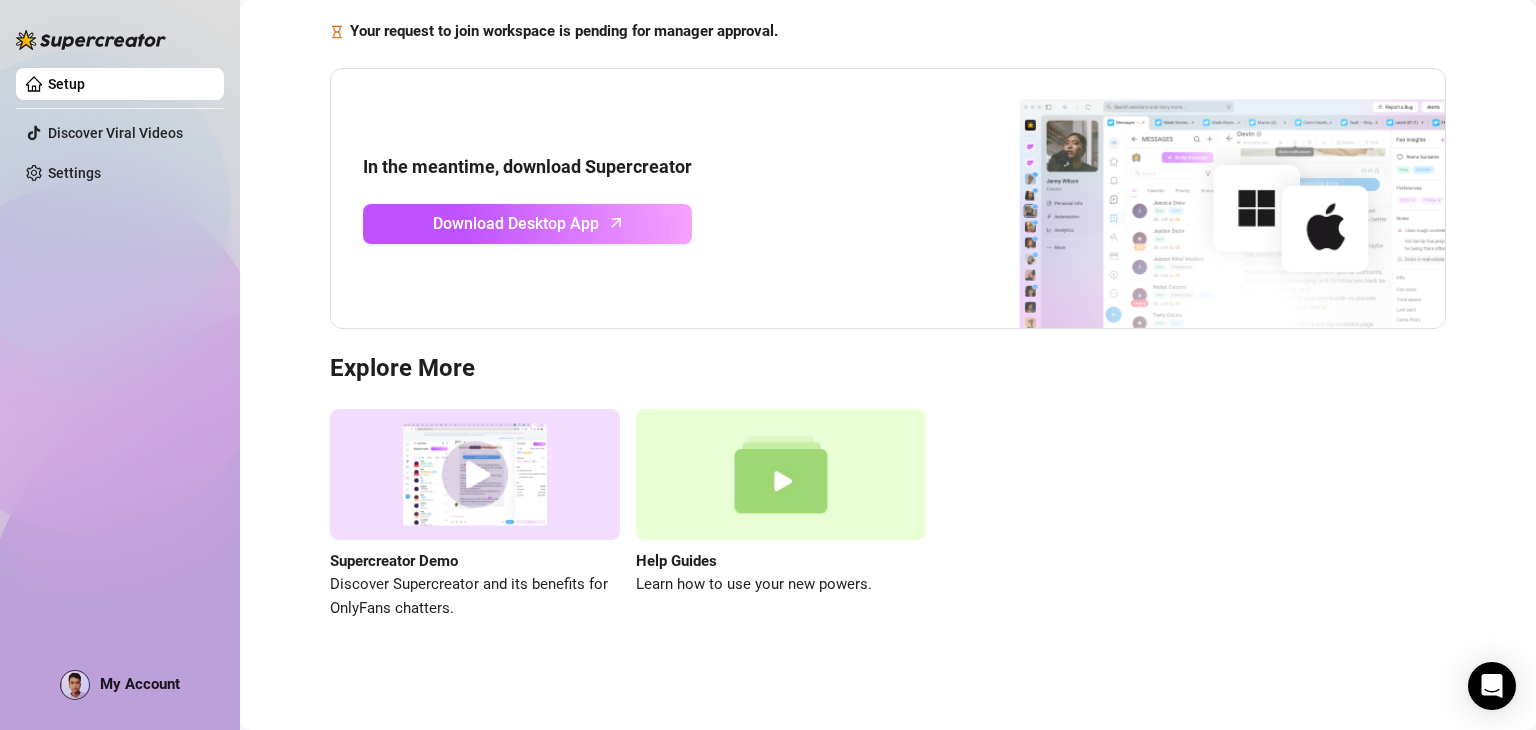 scroll, scrollTop: 0, scrollLeft: 0, axis: both 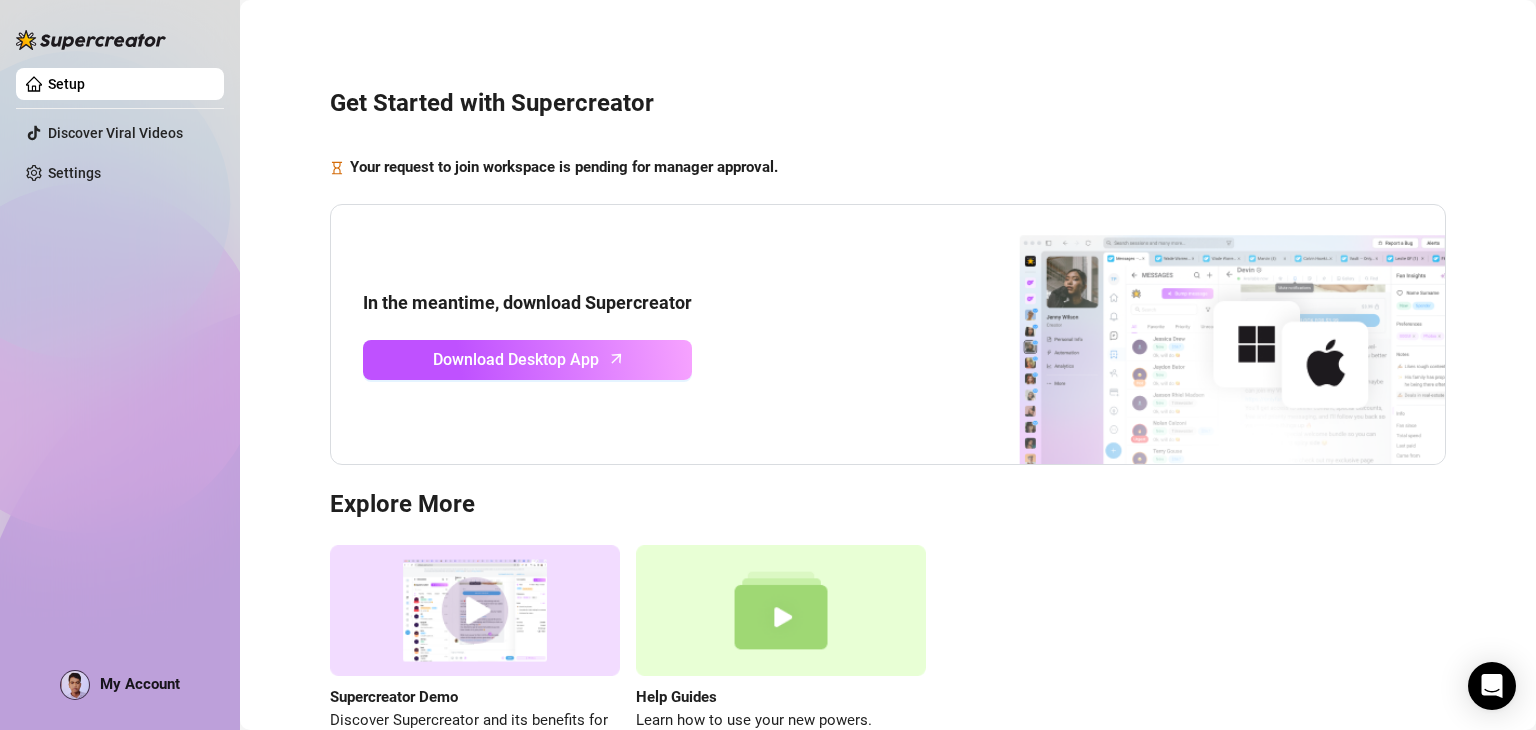 click on "Get Started with Supercreator Your request to join workspace is pending for manager approval. In the meantime, download Supercreator Download Desktop App Explore More Supercreator Demo Discover Supercreator and its benefits for OnlyFans chatters. Help Guides Learn how to use your new powers." at bounding box center (888, 410) 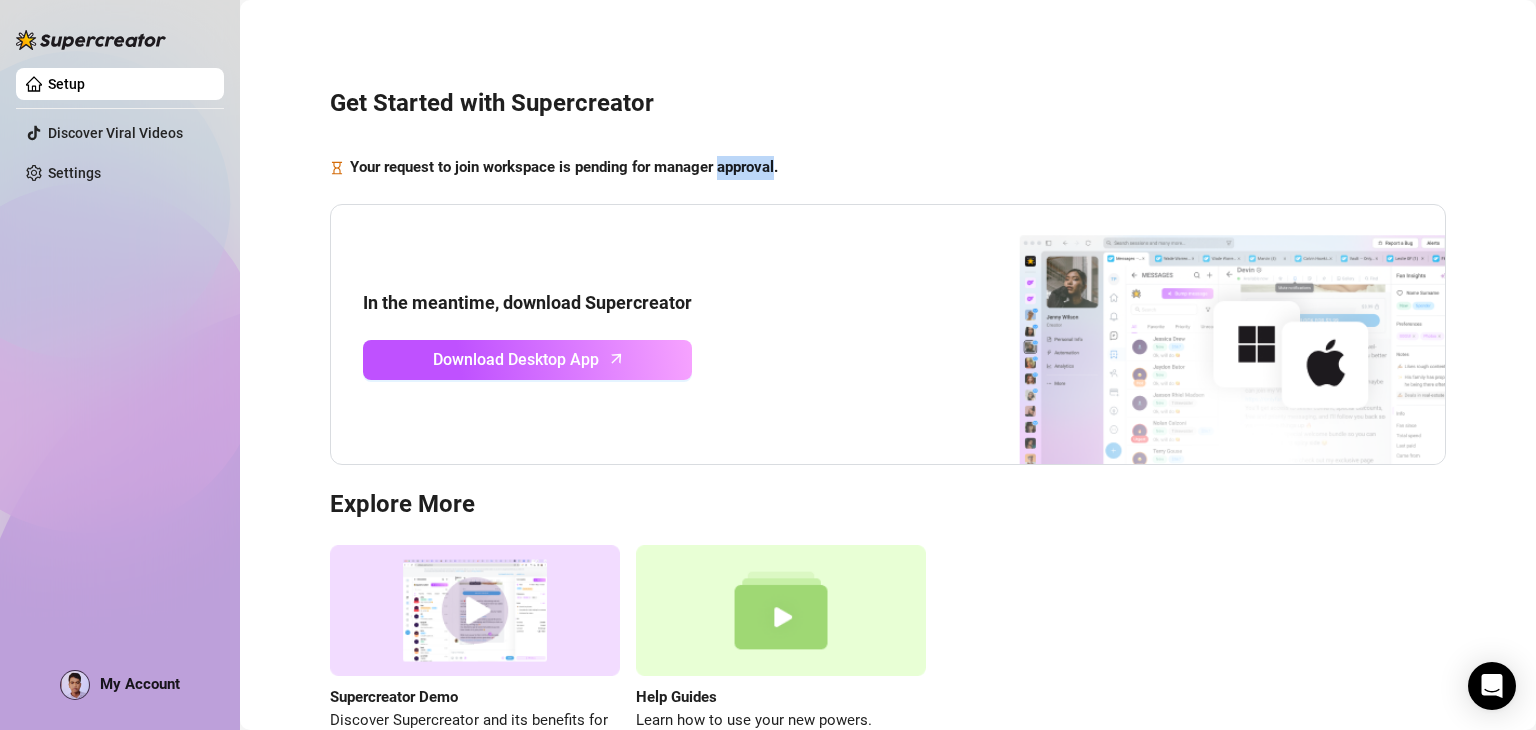 drag, startPoint x: 736, startPoint y: 145, endPoint x: 760, endPoint y: 174, distance: 37.64306 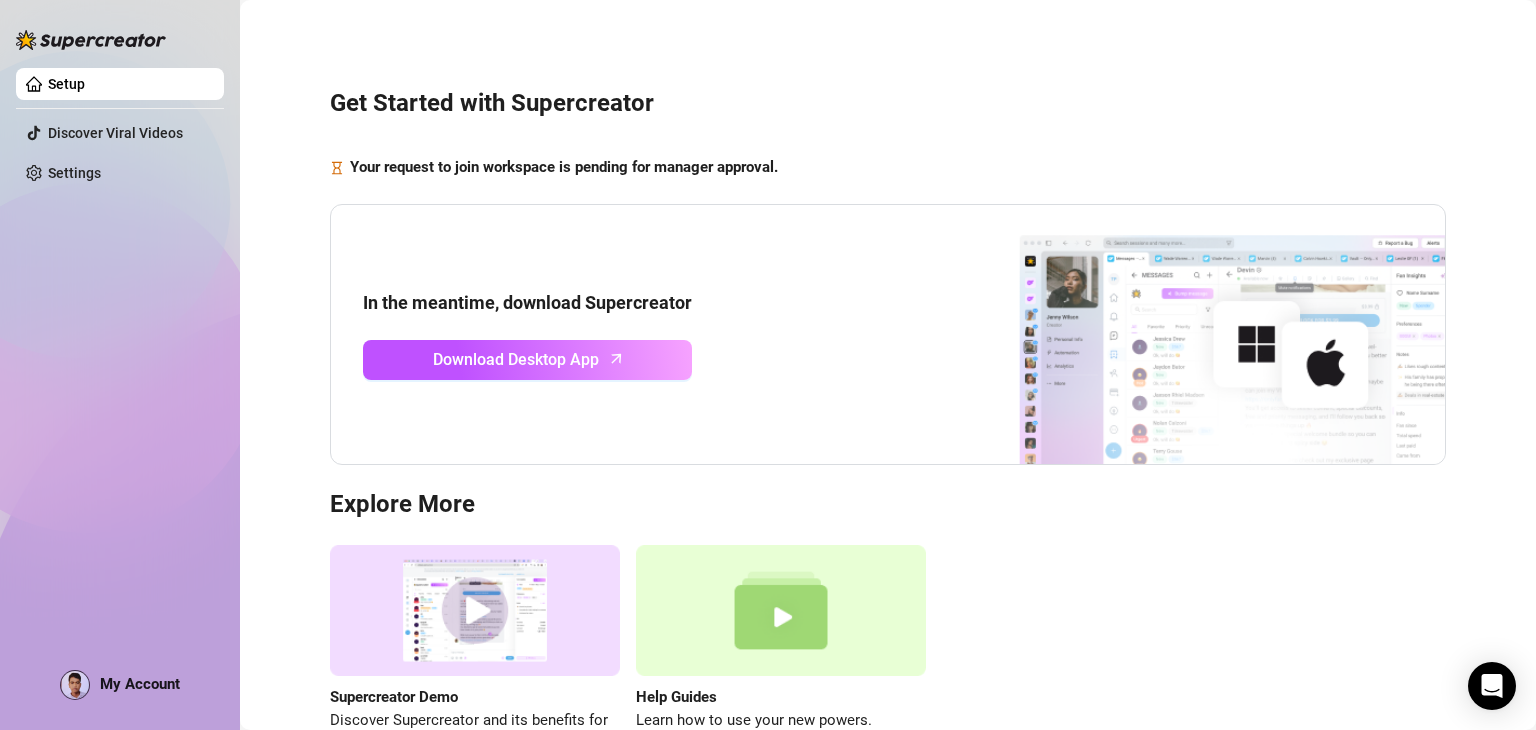 click on "Get Started with Supercreator Your request to join workspace is pending for manager approval. In the meantime, download Supercreator Download Desktop App Explore More Supercreator Demo Discover Supercreator and its benefits for OnlyFans chatters. Help Guides Learn how to use your new powers." at bounding box center (888, 410) 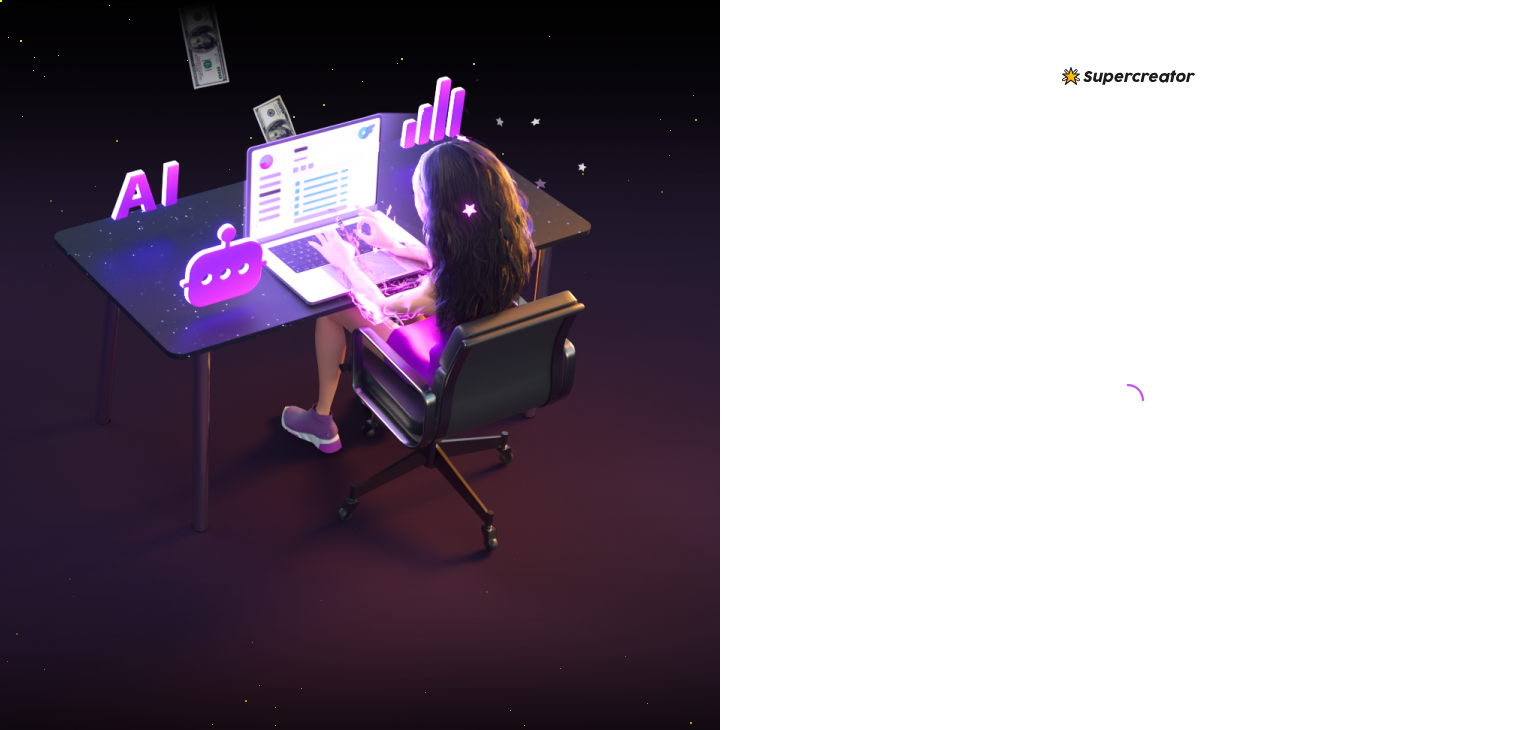 scroll, scrollTop: 0, scrollLeft: 0, axis: both 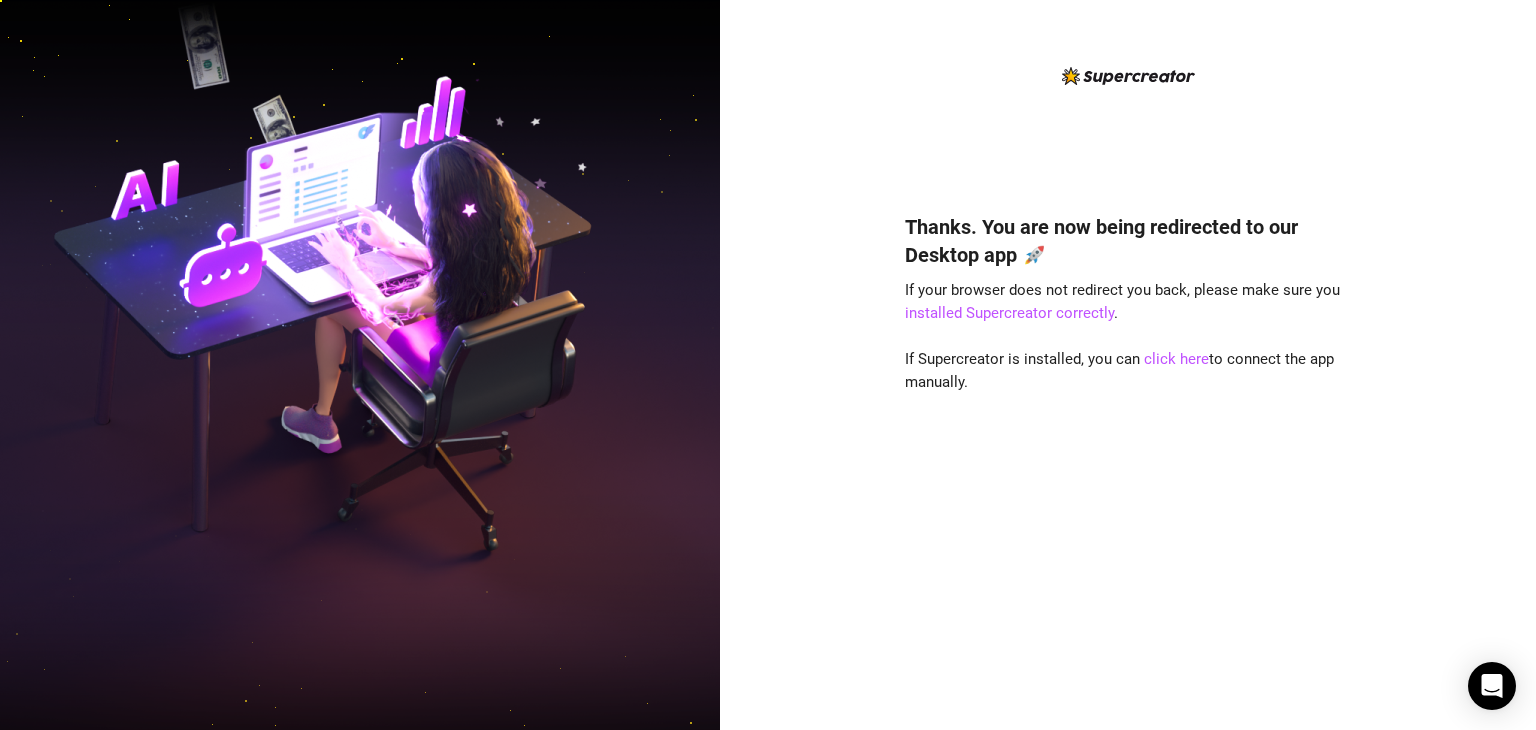 click on "Thanks. You are now being redirected to our Desktop app 🚀 If your browser does not redirect you back, please make sure you   installed Supercreator correctly . If Supercreator is installed, you can   click here  to connect the app manually." at bounding box center (1128, 442) 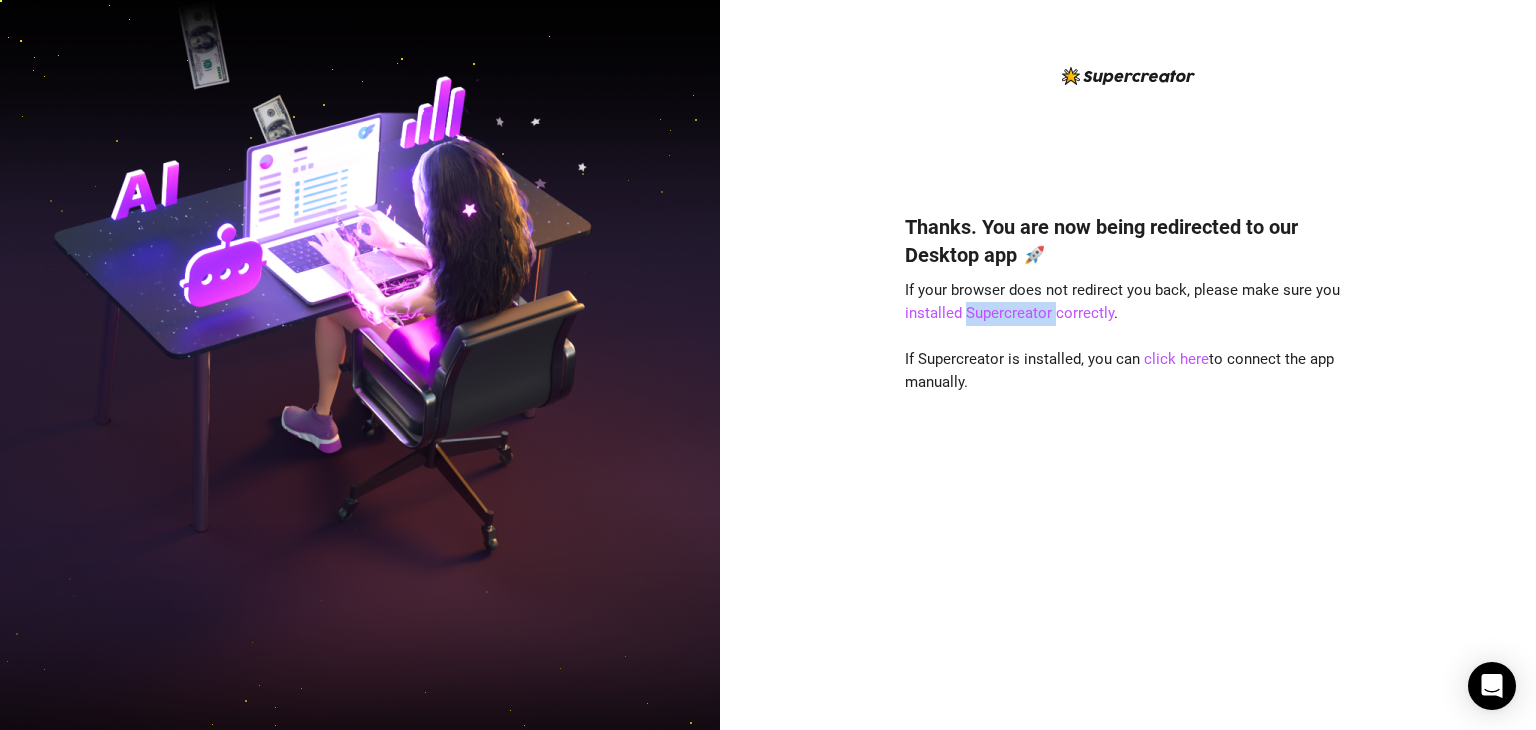 click on "Thanks. You are now being redirected to our Desktop app 🚀 If your browser does not redirect you back, please make sure you   installed Supercreator correctly . If Supercreator is installed, you can   click here  to connect the app manually." at bounding box center (1128, 442) 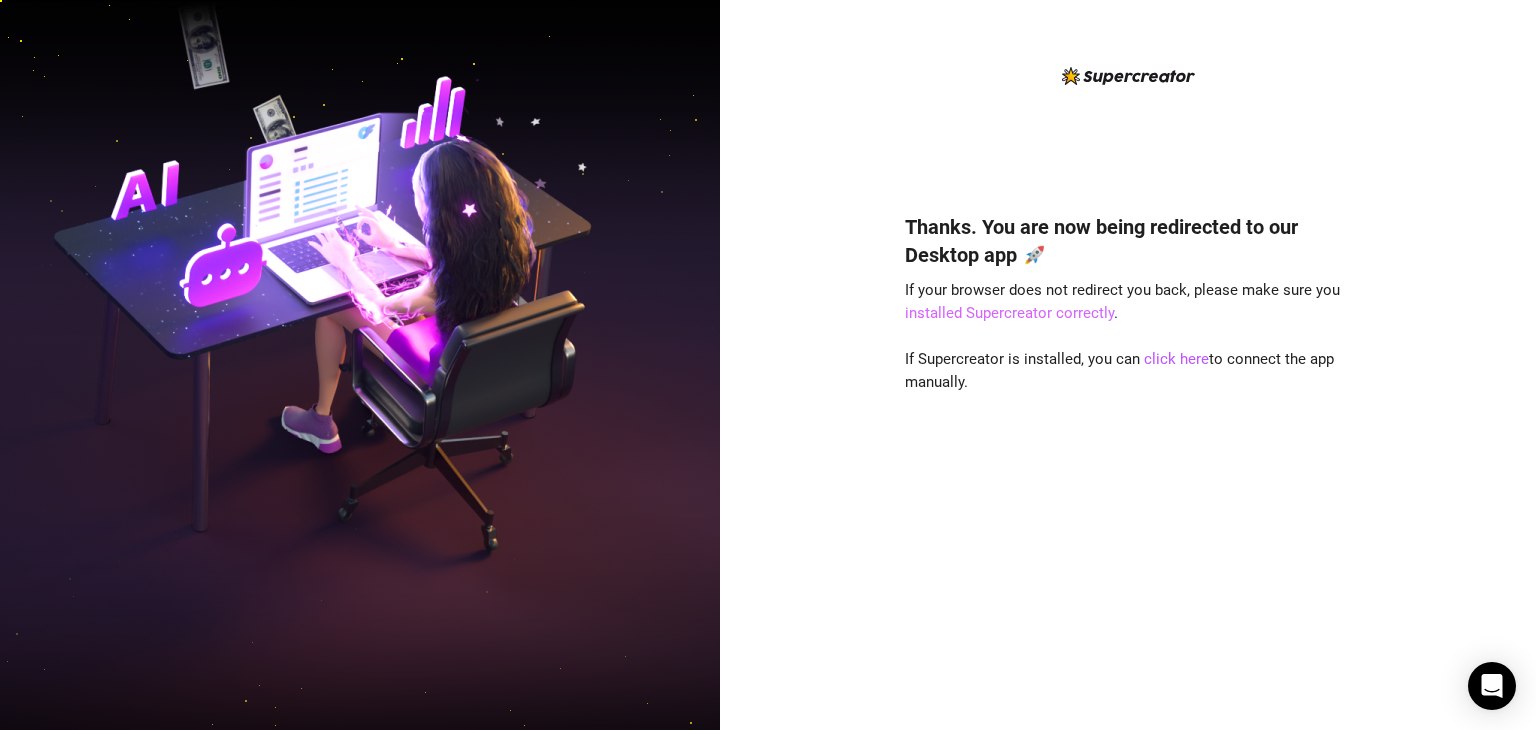 click on "installed Supercreator correctly" at bounding box center [1009, 313] 